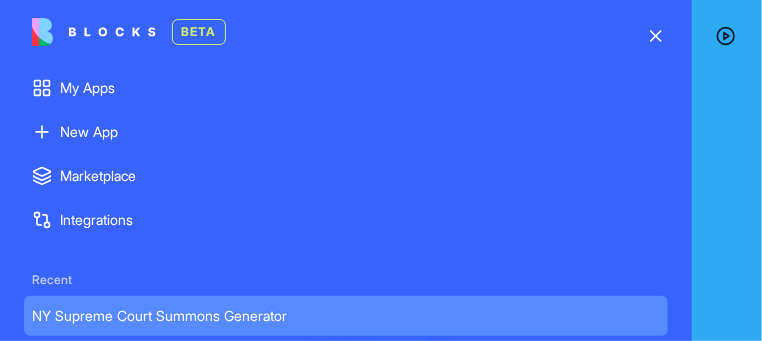 scroll, scrollTop: 0, scrollLeft: 0, axis: both 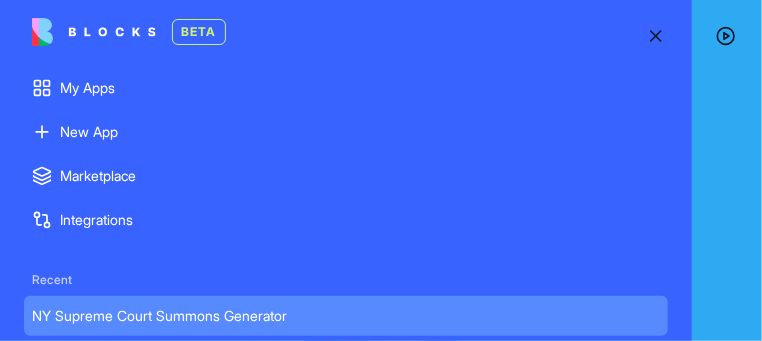click at bounding box center [656, 36] 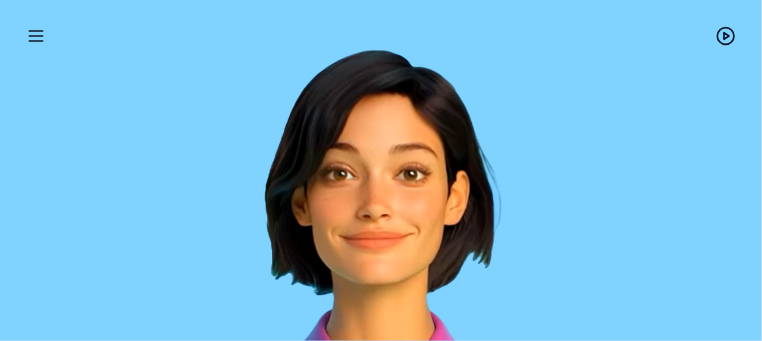 click at bounding box center (726, 36) 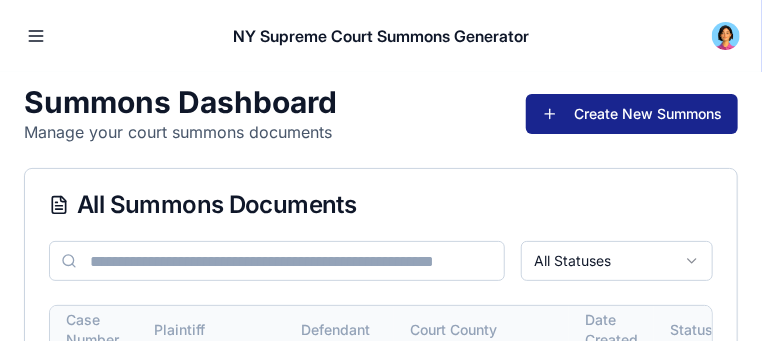scroll, scrollTop: 0, scrollLeft: 0, axis: both 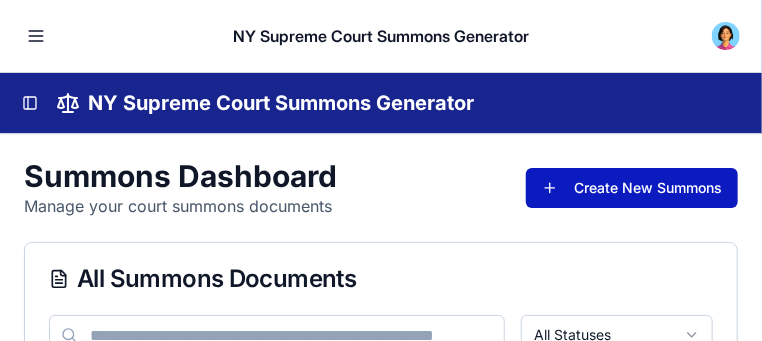 click on "Create New Summons" at bounding box center [632, 187] 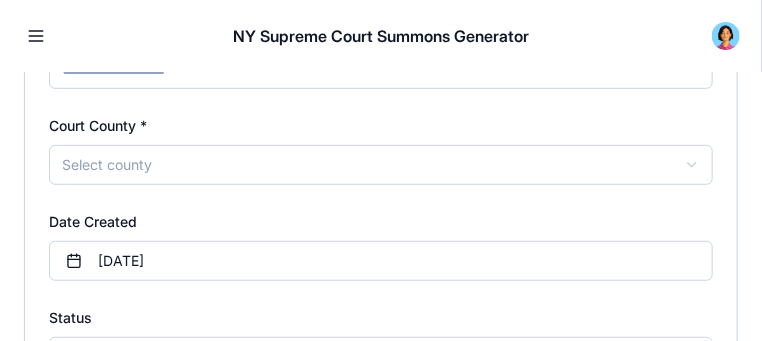 scroll, scrollTop: 333, scrollLeft: 0, axis: vertical 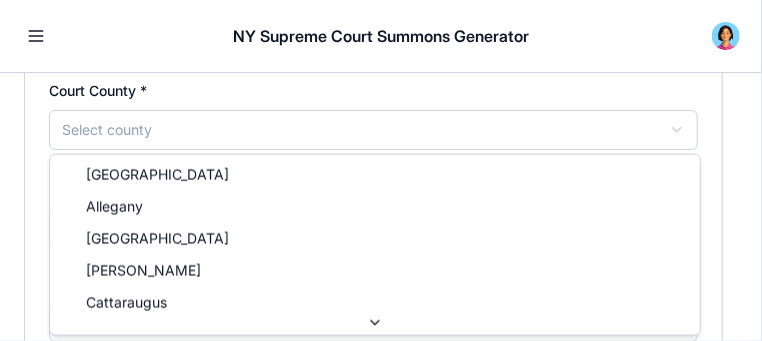 click on "**********" at bounding box center [381, 594] 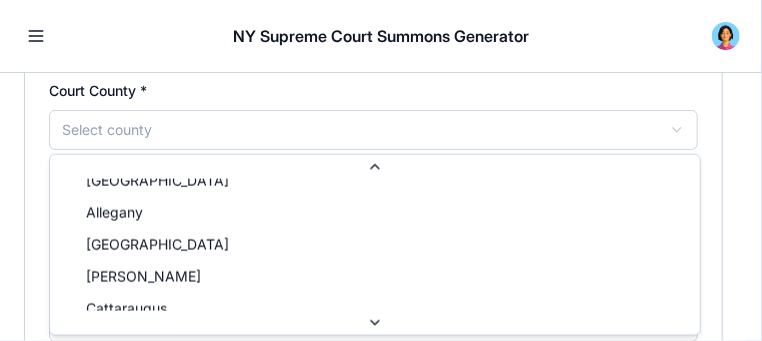 scroll, scrollTop: 17, scrollLeft: 0, axis: vertical 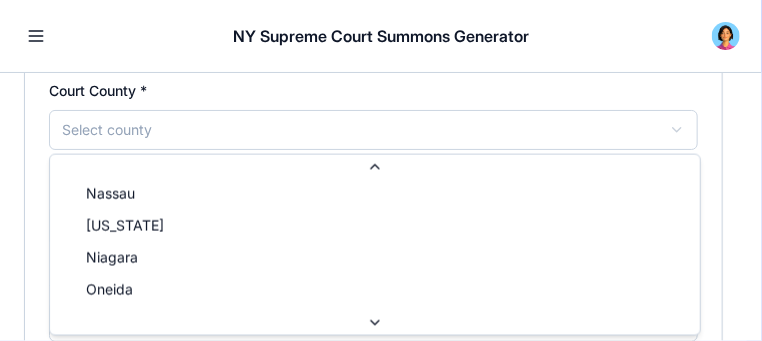 select on "********" 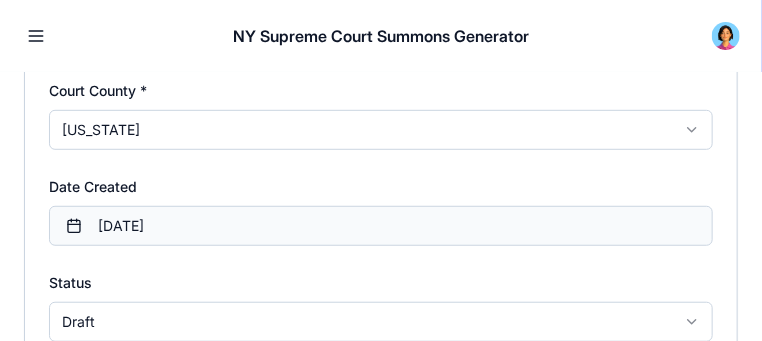 click on "[DATE]" at bounding box center [381, 225] 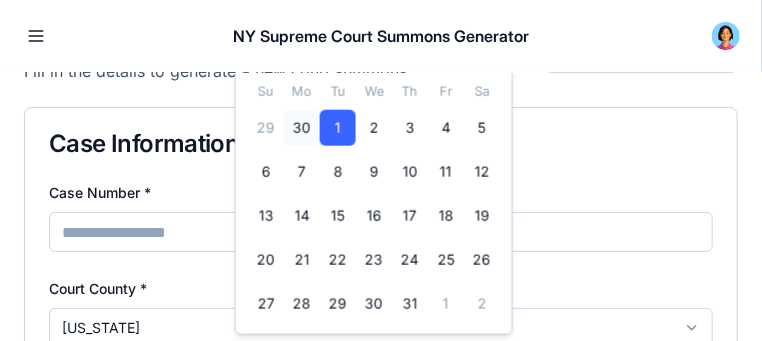scroll, scrollTop: 66, scrollLeft: 0, axis: vertical 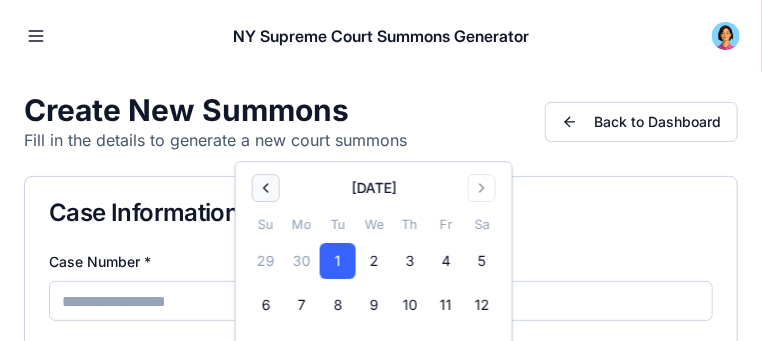 click at bounding box center (266, 187) 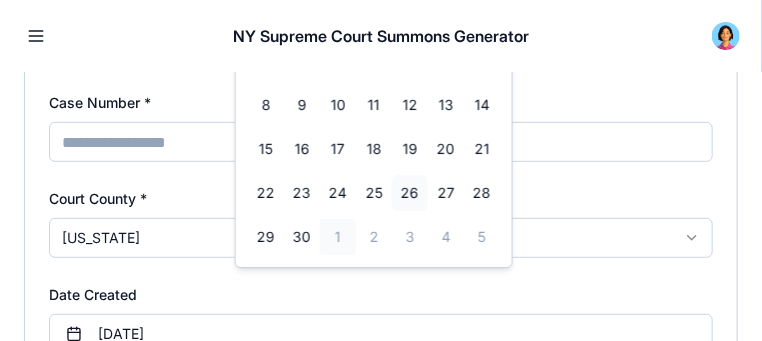 scroll, scrollTop: 266, scrollLeft: 0, axis: vertical 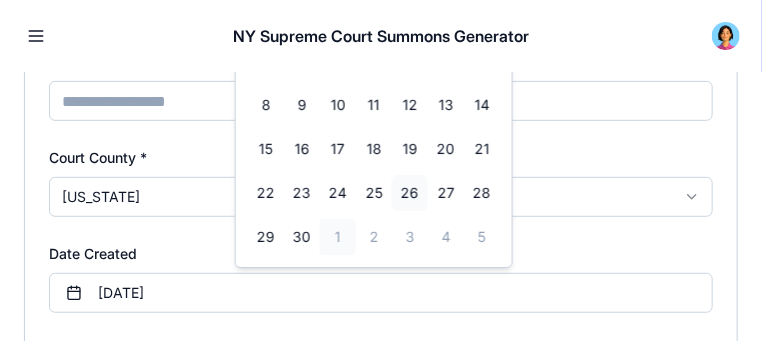 click on "26" at bounding box center [410, 192] 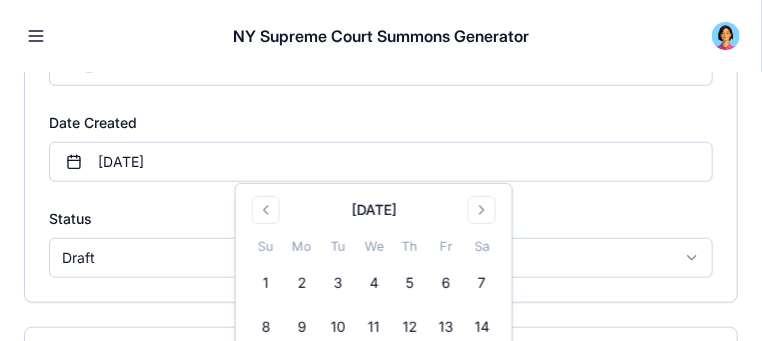 scroll, scrollTop: 400, scrollLeft: 0, axis: vertical 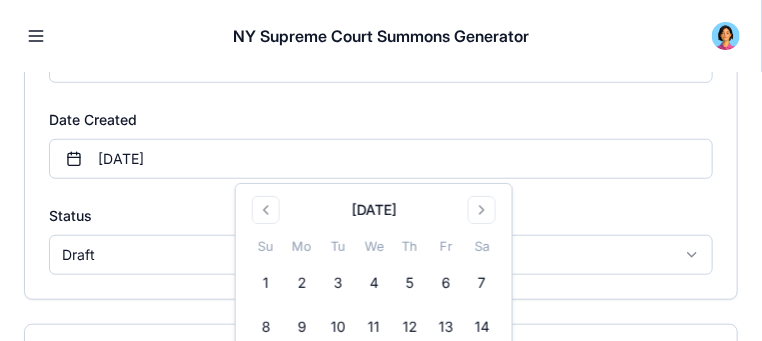 click on "**********" at bounding box center [381, 106] 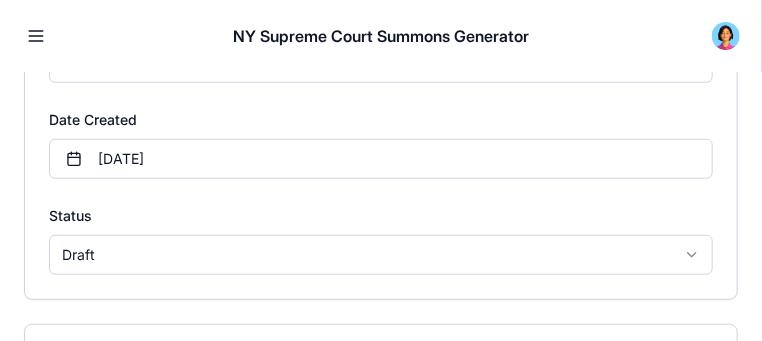 click on "**********" at bounding box center (381, 527) 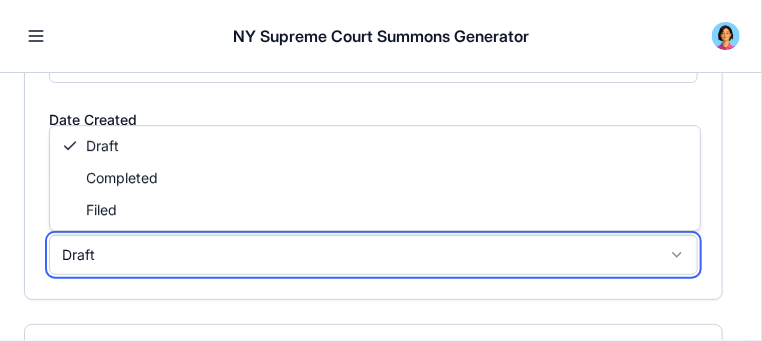 click on "**********" at bounding box center [381, 527] 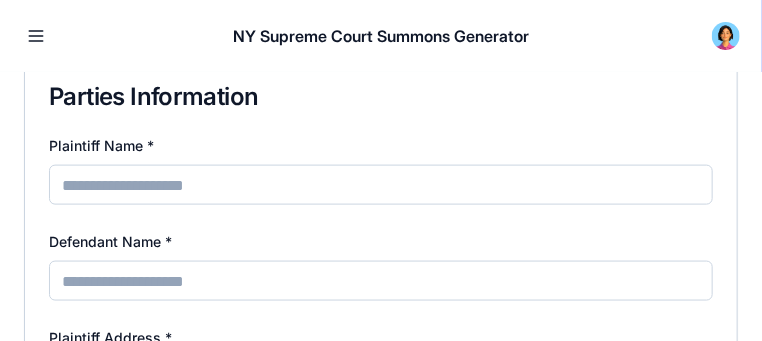scroll, scrollTop: 666, scrollLeft: 0, axis: vertical 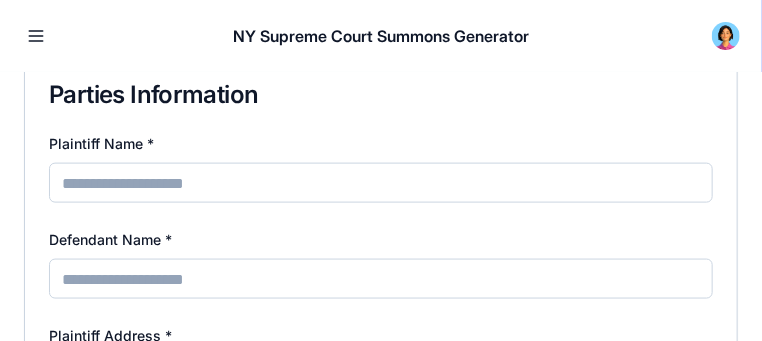 click on "Plaintiff Name *" at bounding box center [381, 182] 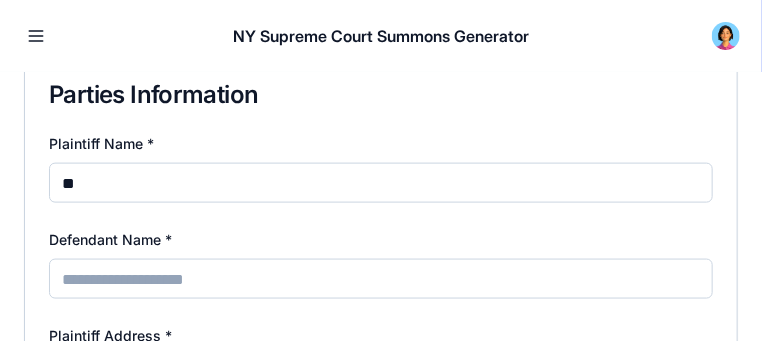 type on "*" 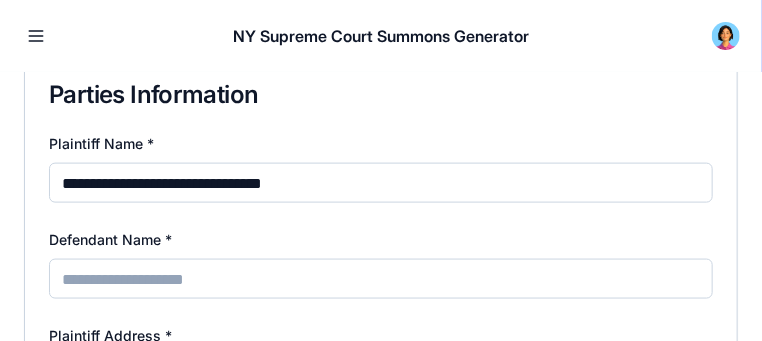 drag, startPoint x: 223, startPoint y: 108, endPoint x: 187, endPoint y: 37, distance: 79.60528 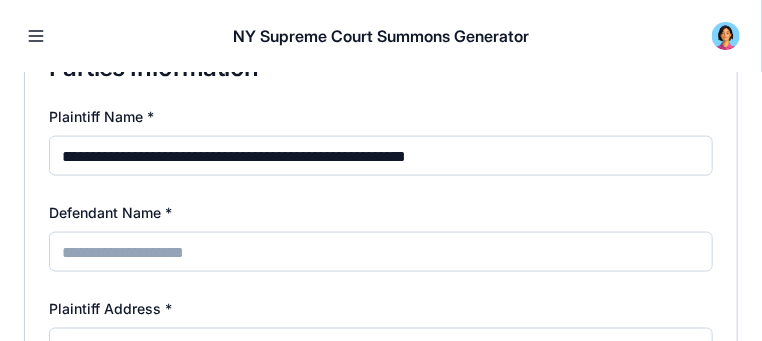 scroll, scrollTop: 733, scrollLeft: 0, axis: vertical 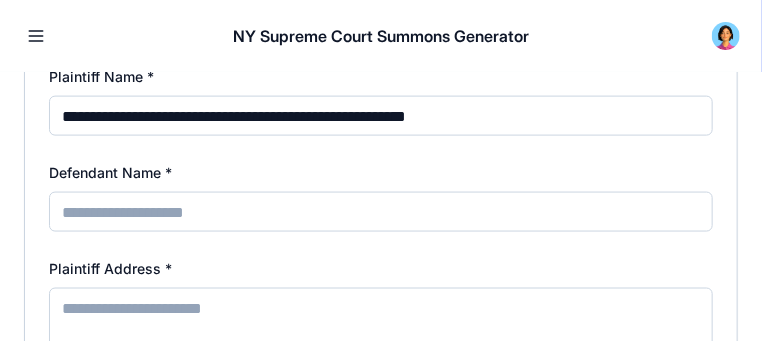 type on "**********" 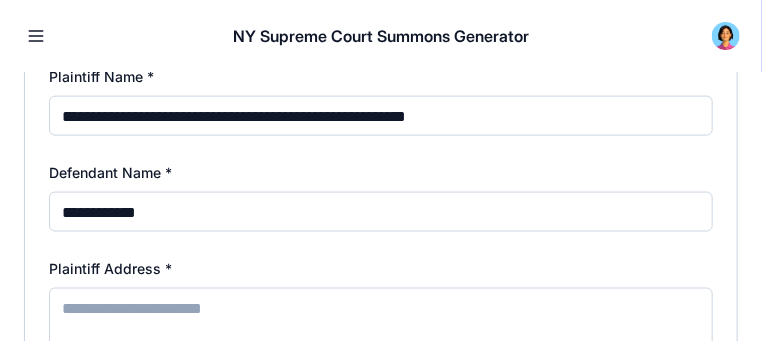 click on "**********" at bounding box center [381, 211] 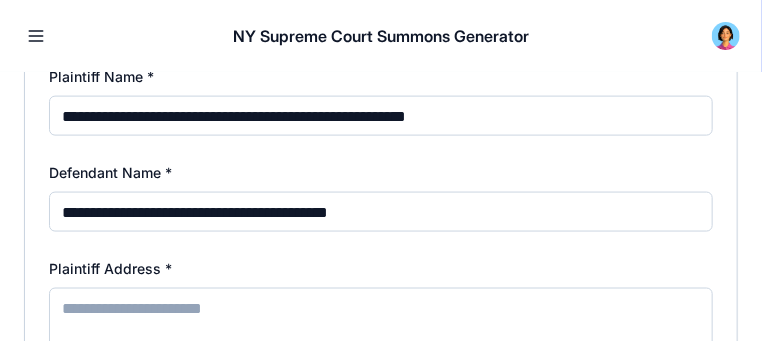 click on "**********" at bounding box center [381, 211] 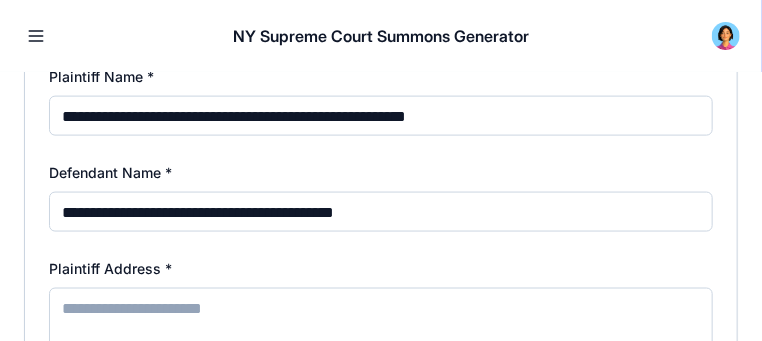 click on "**********" at bounding box center [381, 211] 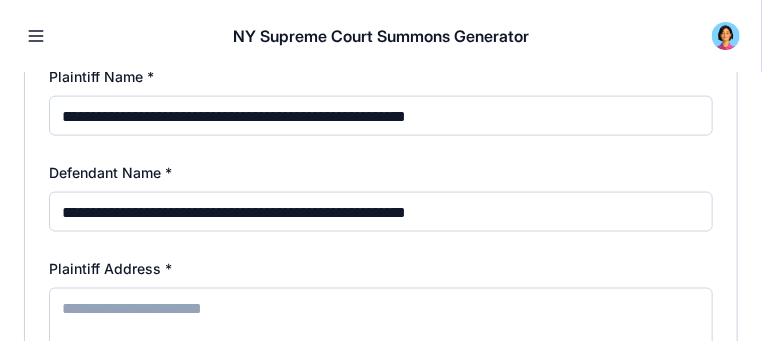 type on "**********" 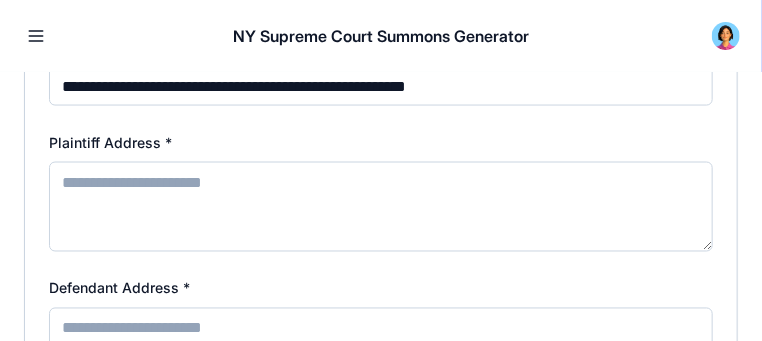 scroll, scrollTop: 866, scrollLeft: 0, axis: vertical 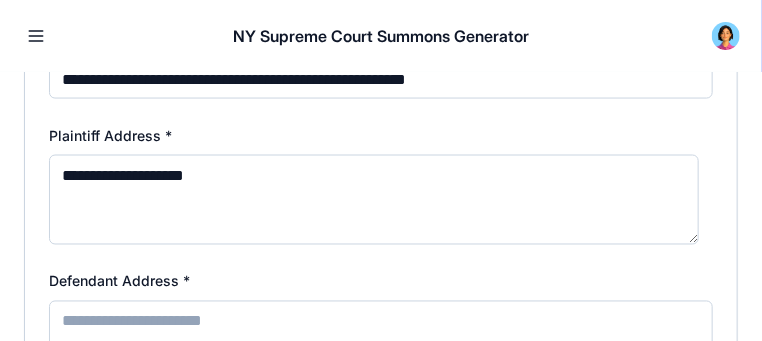click on "**********" at bounding box center [374, 199] 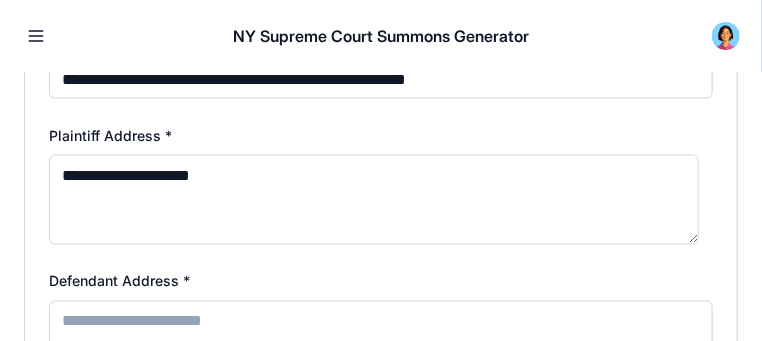 click on "**********" at bounding box center (374, 199) 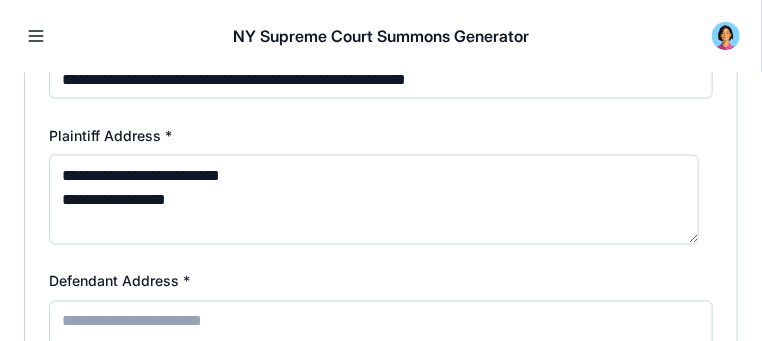 click on "**********" at bounding box center [374, 199] 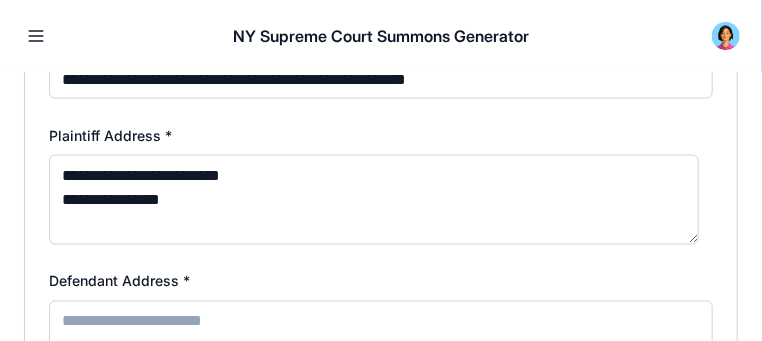 click on "**********" at bounding box center [374, 199] 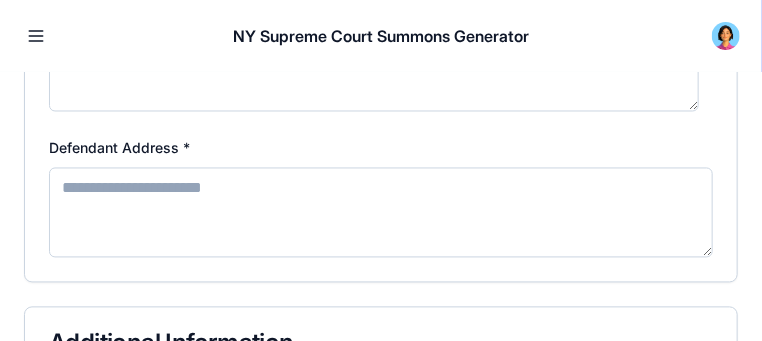 scroll, scrollTop: 1000, scrollLeft: 0, axis: vertical 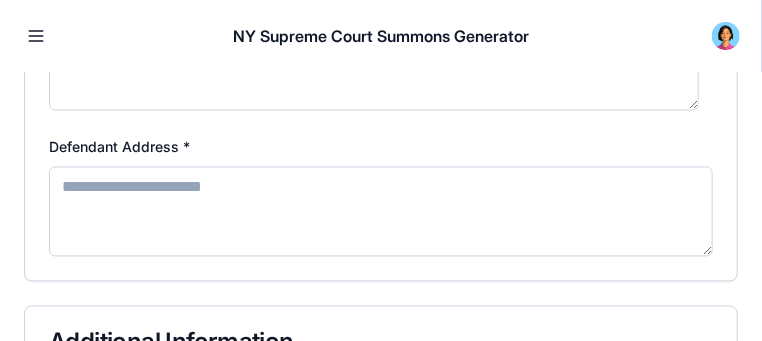 type on "**********" 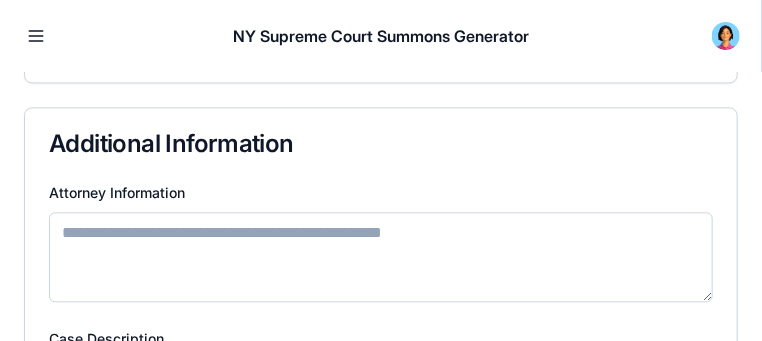 scroll, scrollTop: 1200, scrollLeft: 0, axis: vertical 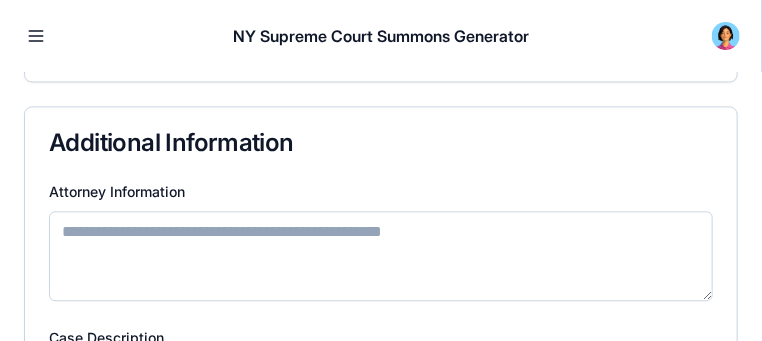 type on "**********" 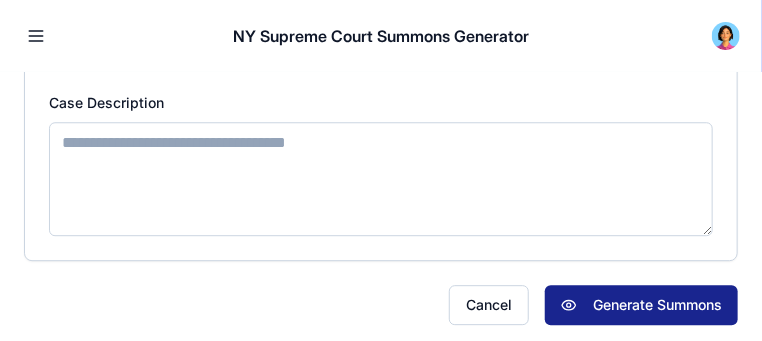 scroll, scrollTop: 1440, scrollLeft: 0, axis: vertical 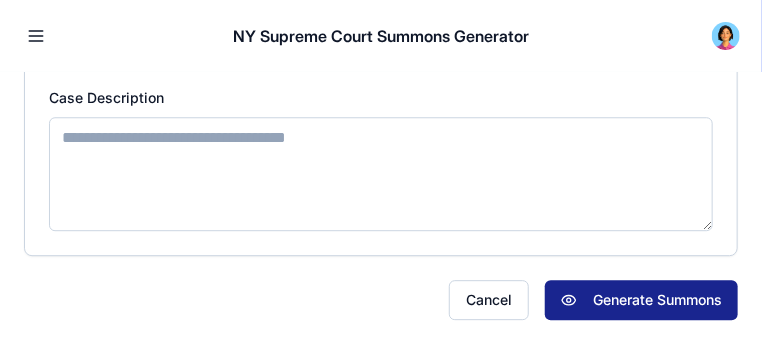paste on "**********" 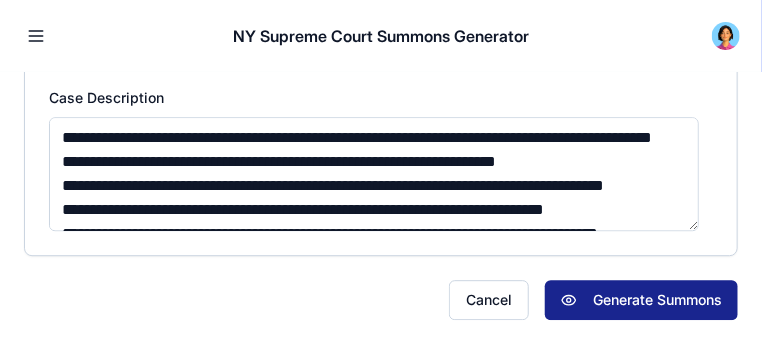 scroll, scrollTop: 325, scrollLeft: 0, axis: vertical 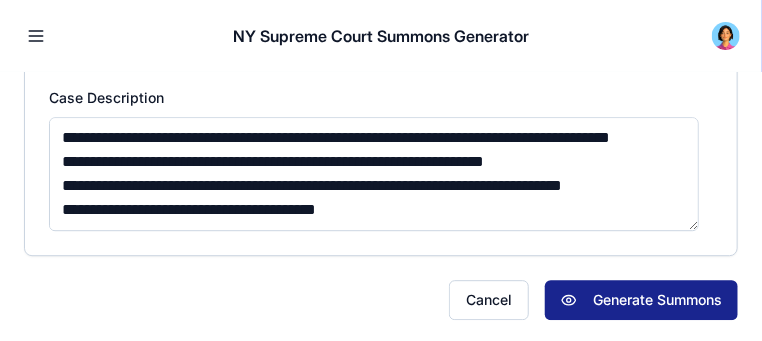 click on "**********" at bounding box center (374, 173) 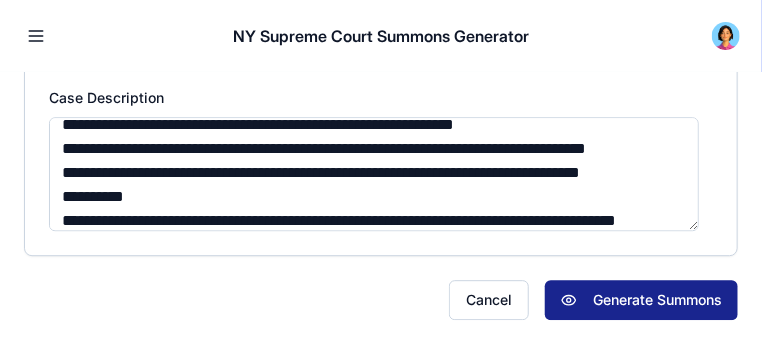 scroll, scrollTop: 2581, scrollLeft: 0, axis: vertical 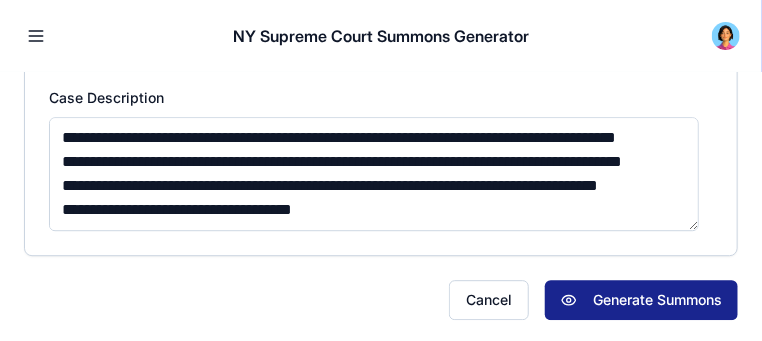 paste on "**********" 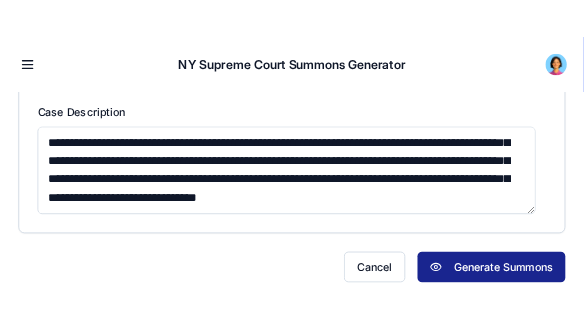 scroll, scrollTop: 2750, scrollLeft: 0, axis: vertical 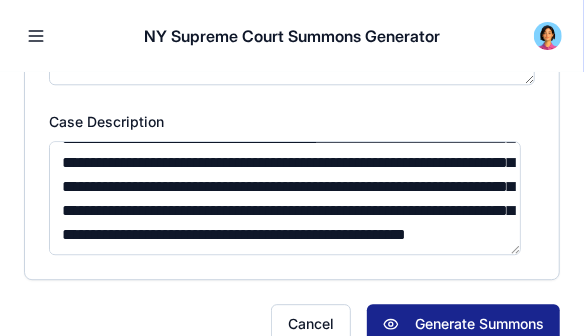 paste on "**********" 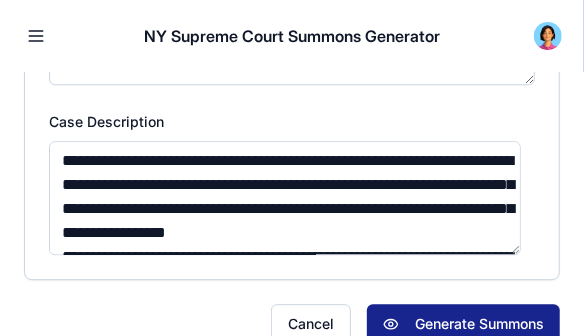 scroll, scrollTop: 3416, scrollLeft: 0, axis: vertical 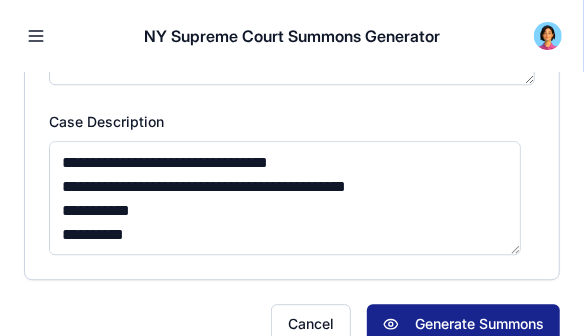 drag, startPoint x: 52, startPoint y: 193, endPoint x: 326, endPoint y: 232, distance: 276.76163 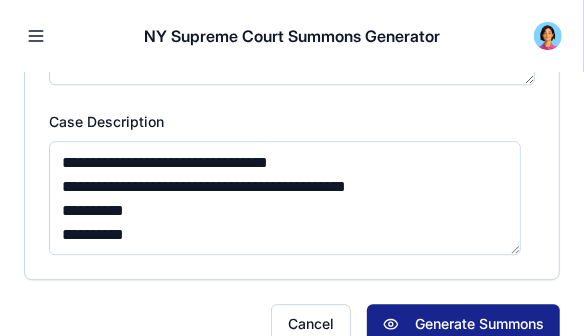 scroll, scrollTop: 5390, scrollLeft: 0, axis: vertical 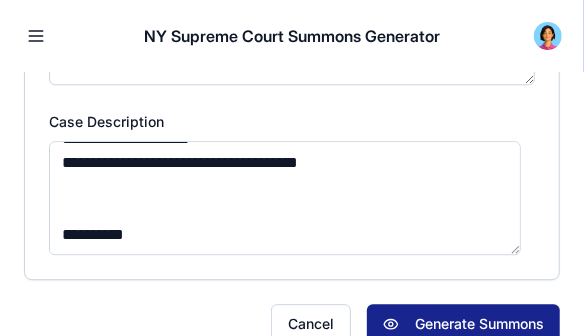 click on "Case Description" at bounding box center [285, 197] 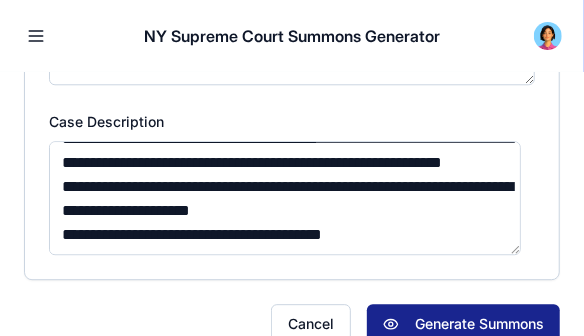 scroll, scrollTop: 5400, scrollLeft: 0, axis: vertical 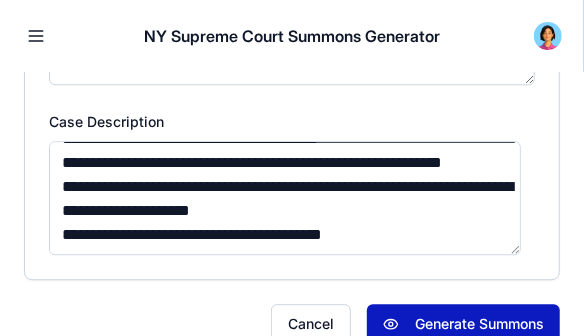 type on "**********" 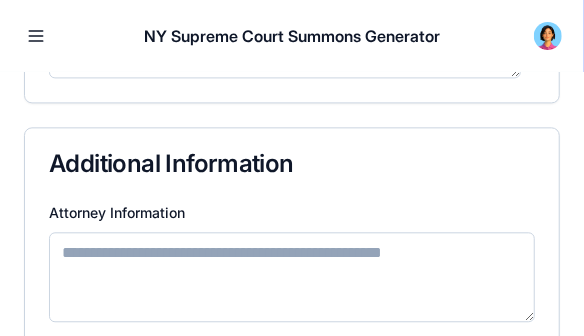 scroll, scrollTop: 1298, scrollLeft: 0, axis: vertical 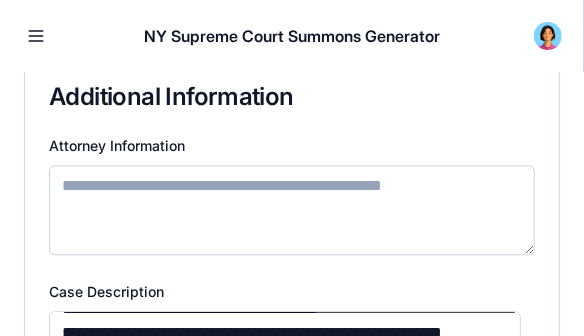 click on "Attorney Information" at bounding box center [292, 209] 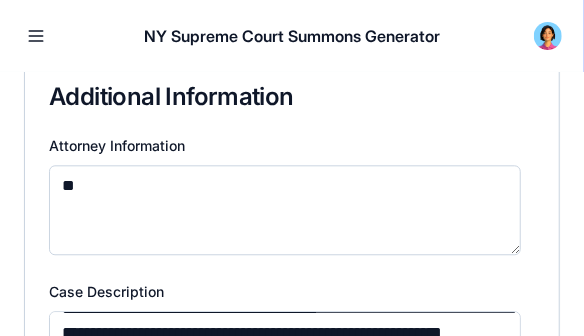 type on "*" 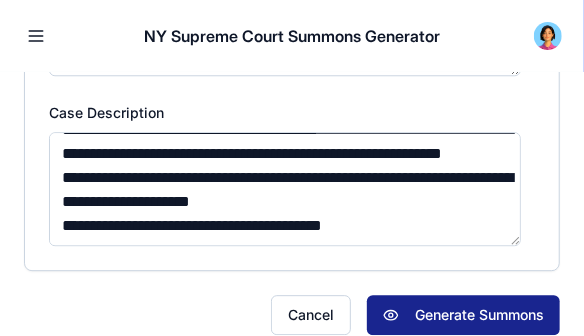 scroll, scrollTop: 1498, scrollLeft: 0, axis: vertical 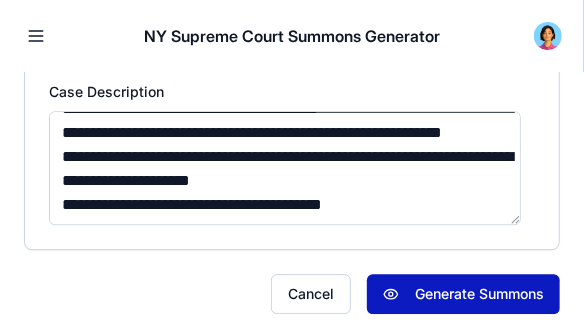 type on "**********" 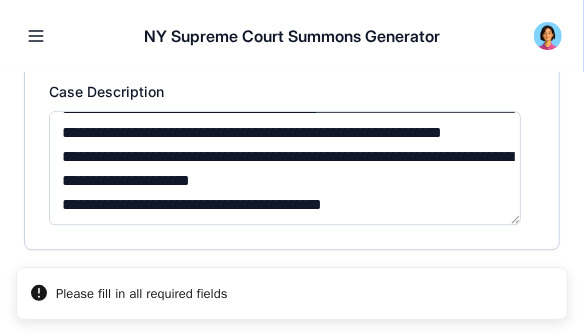 click on "Please fill in all required fields" at bounding box center [292, 292] 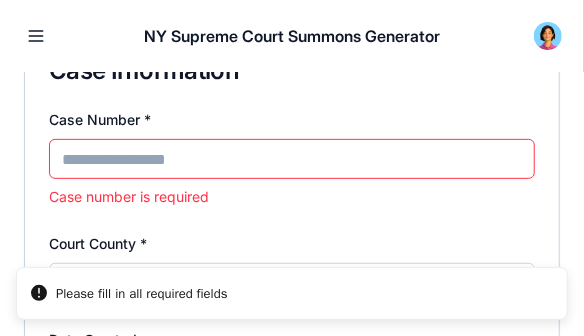 scroll, scrollTop: 231, scrollLeft: 0, axis: vertical 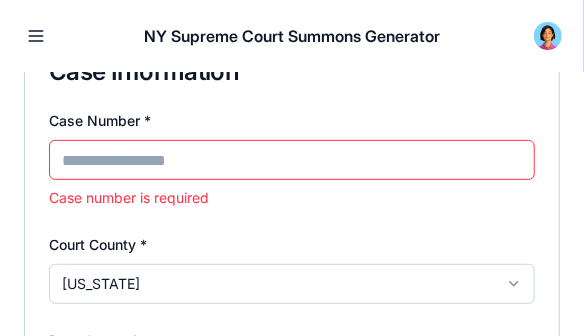 click on "Case Number *" at bounding box center (292, 159) 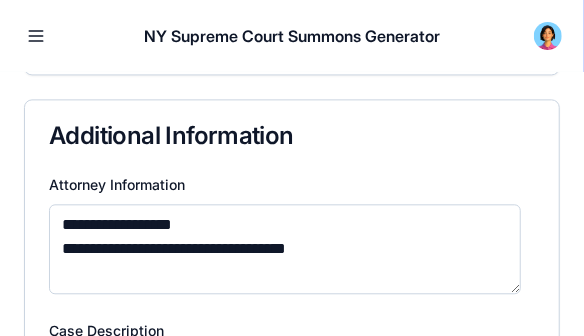 scroll, scrollTop: 1470, scrollLeft: 0, axis: vertical 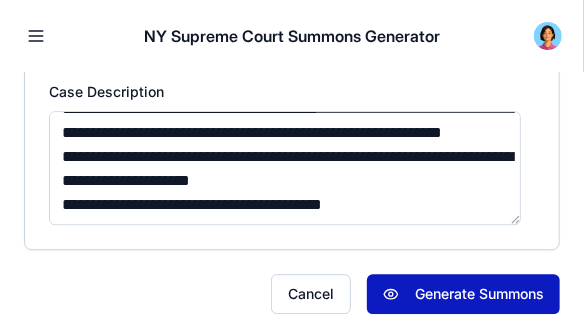 type on "*****" 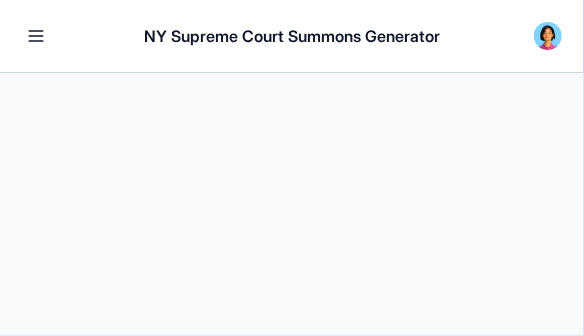 scroll, scrollTop: 0, scrollLeft: 0, axis: both 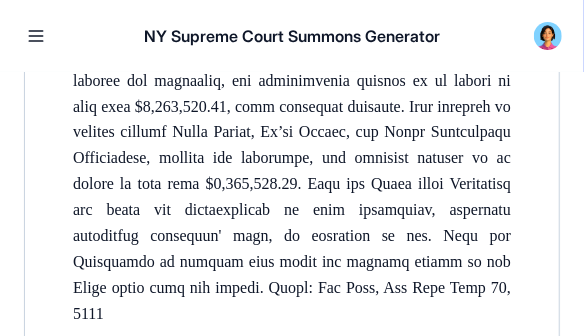 click at bounding box center (36, 36) 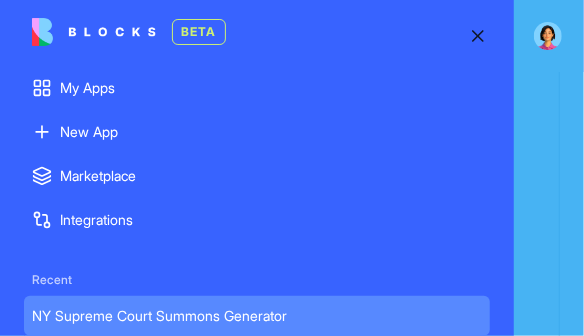 click at bounding box center (478, 36) 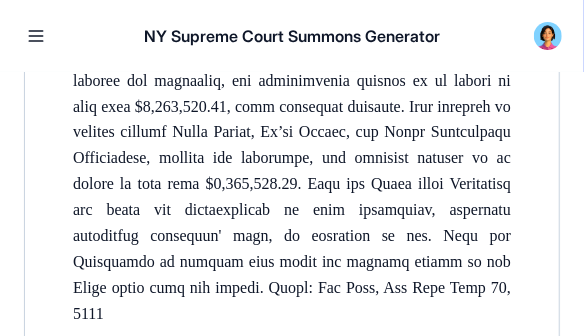 drag, startPoint x: 309, startPoint y: 285, endPoint x: 218, endPoint y: 314, distance: 95.50916 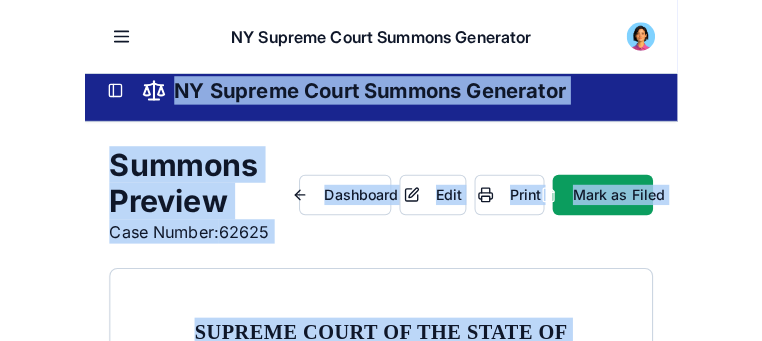 scroll, scrollTop: 0, scrollLeft: 0, axis: both 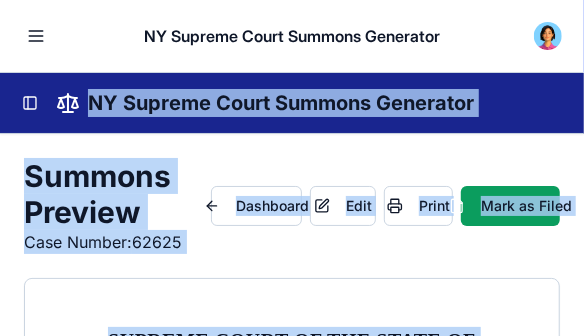 drag, startPoint x: 429, startPoint y: 286, endPoint x: 33, endPoint y: 33, distance: 469.9202 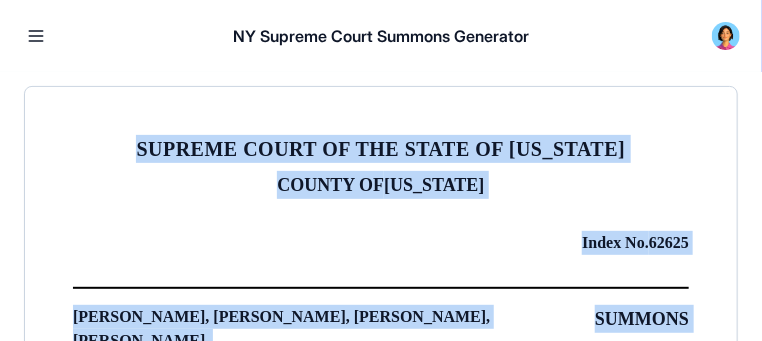 scroll, scrollTop: 200, scrollLeft: 0, axis: vertical 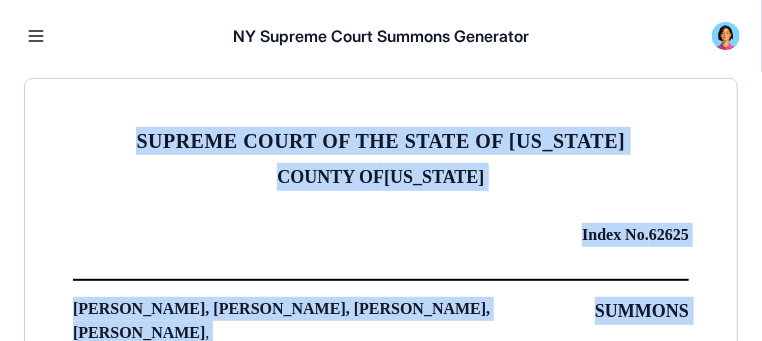 click on "SUPREME COURT OF THE STATE OF [US_STATE] COUNTY OF  [US_STATE] Index No.  62625 [PERSON_NAME], [PERSON_NAME], [PERSON_NAME], [PERSON_NAME] , Plaintiff, -against- [PERSON_NAME], Na'im [PERSON_NAME], Ummah Development Enterprises , Defendant. SUMMONS TO THE ABOVE-NAMED DEFENDANT: YOU ARE HEREBY SUMMONED to answer the complaint in this action and to serve a copy of your answer, or, if the complaint is not served with this summons, to serve a notice of appearance, on the Plaintiff's Attorney(s) [DATE] after the service of this summons, exclusive of the day of service (or [DATE] after the service is complete if this summons is not personally delivered to you within the State of [US_STATE]); and in case of your failure to appear or answer, judgment will be taken against you by default for the relief demanded in the complaint. NATURE OF ACTION: Attorney for Plaintiff: [PERSON_NAME]
Pro Se on behalf of self and siblings Plaintiff's Address: [STREET_ADDRESS][PERSON_NAME][PERSON_NAME][PERSON_NAME] Dated:  [DATE]" at bounding box center [381, 2239] 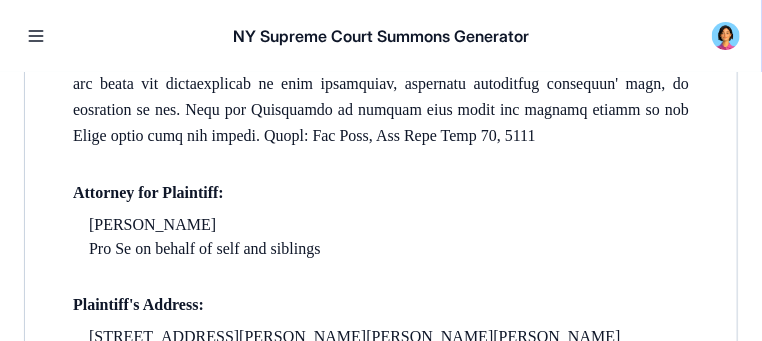 scroll, scrollTop: 3866, scrollLeft: 0, axis: vertical 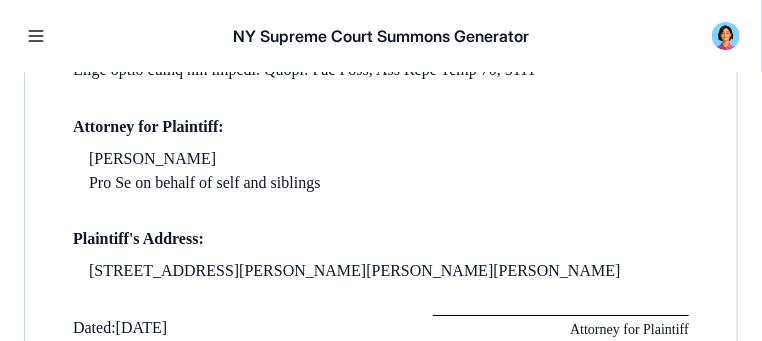 click on "Attorney for Plaintiff:" at bounding box center [381, 126] 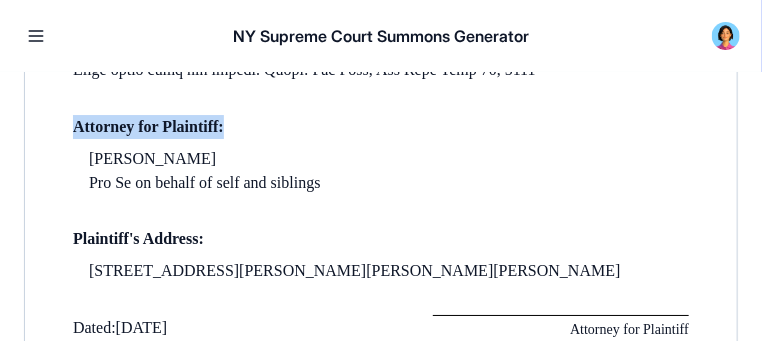 drag, startPoint x: 221, startPoint y: 128, endPoint x: 70, endPoint y: 116, distance: 151.47607 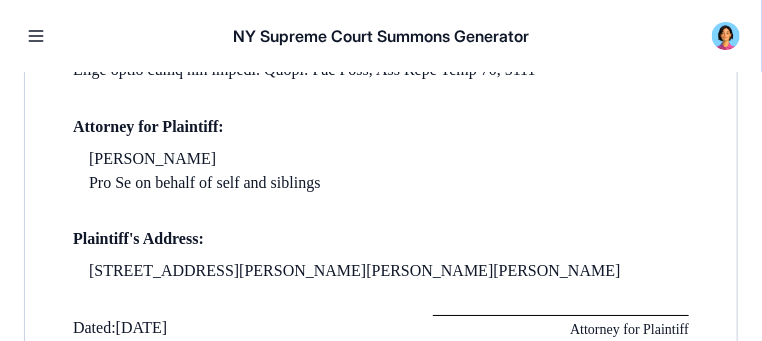 click on "Attorney for Plaintiff:" at bounding box center (381, 126) 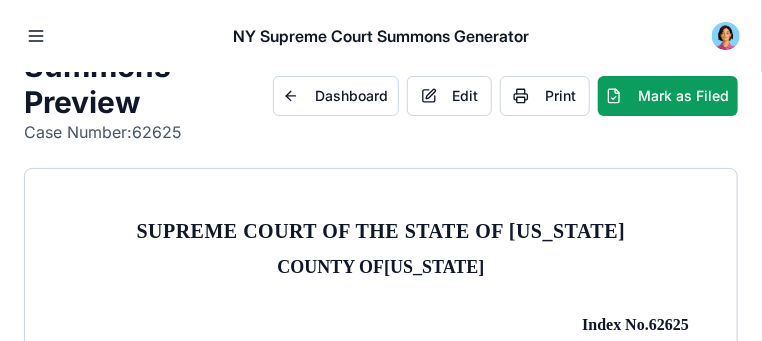 scroll, scrollTop: 43, scrollLeft: 0, axis: vertical 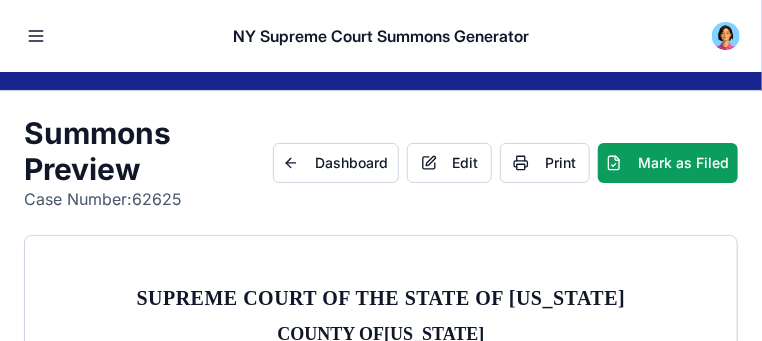 click at bounding box center (36, 36) 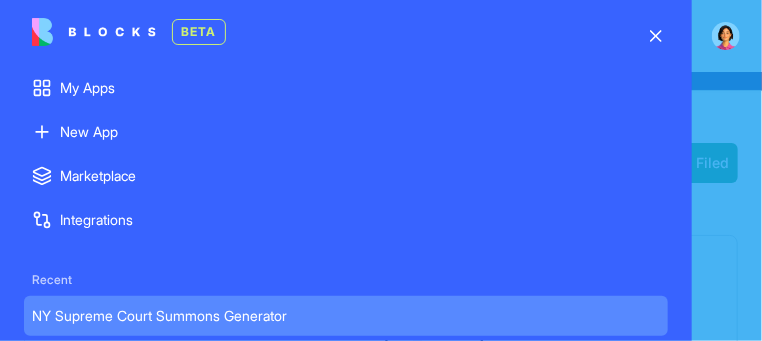 click at bounding box center (381, 170) 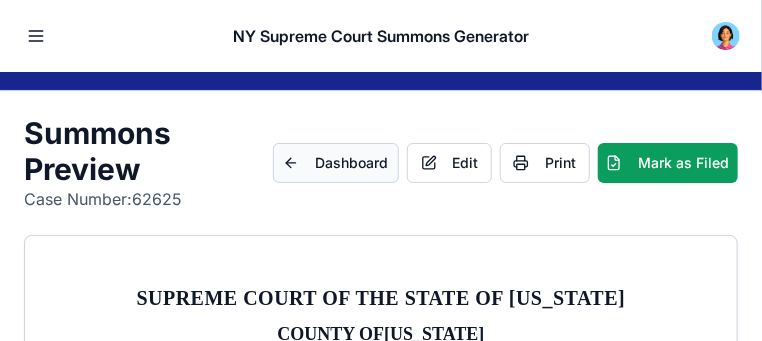 click on "Dashboard" at bounding box center [336, 162] 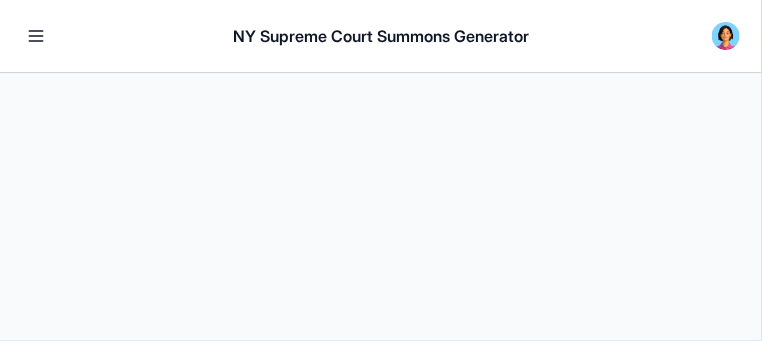 scroll, scrollTop: 0, scrollLeft: 0, axis: both 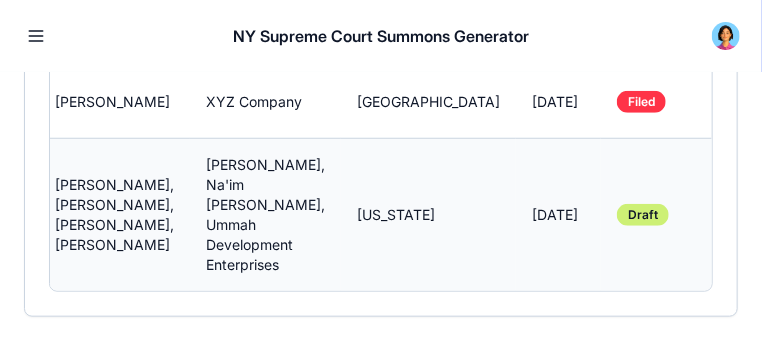 click at bounding box center [753, 214] 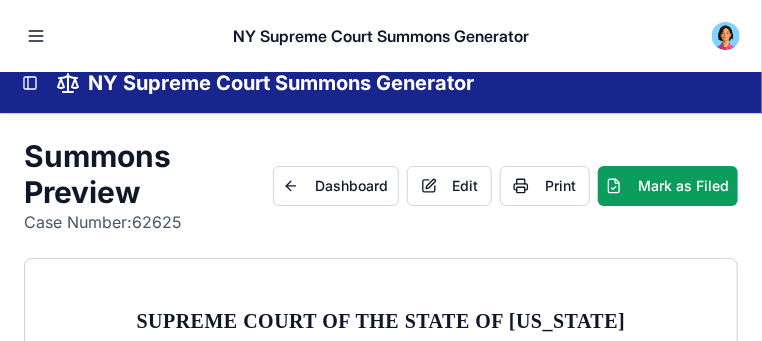 scroll, scrollTop: 0, scrollLeft: 0, axis: both 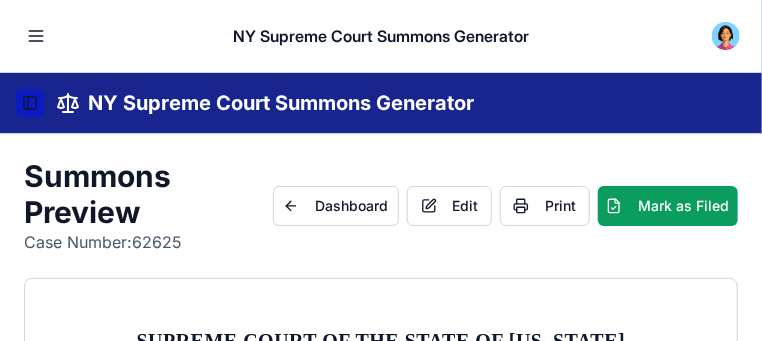 click on "Toggle Sidebar" at bounding box center (30, 102) 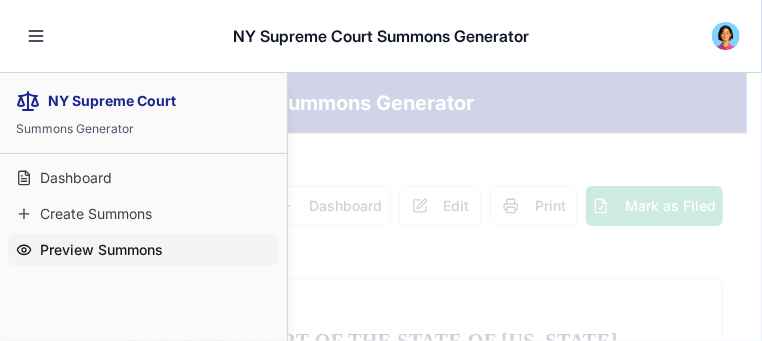 click on "Preview Summons" at bounding box center [101, 249] 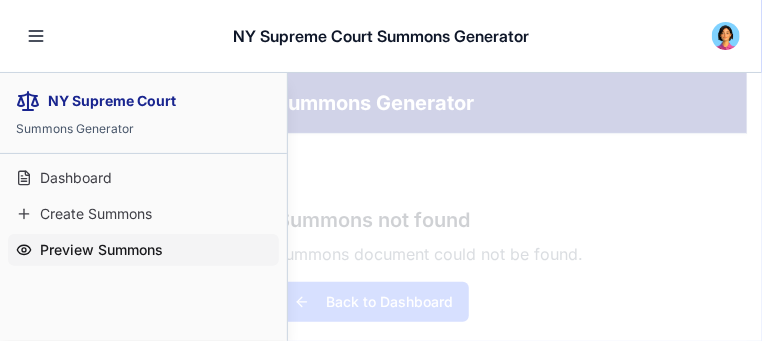 click on "Preview Summons" at bounding box center [101, 249] 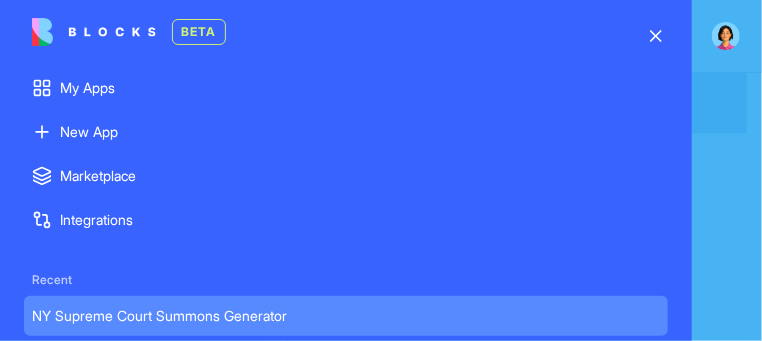 click on "NY Supreme Court Summons Generator" at bounding box center (346, 316) 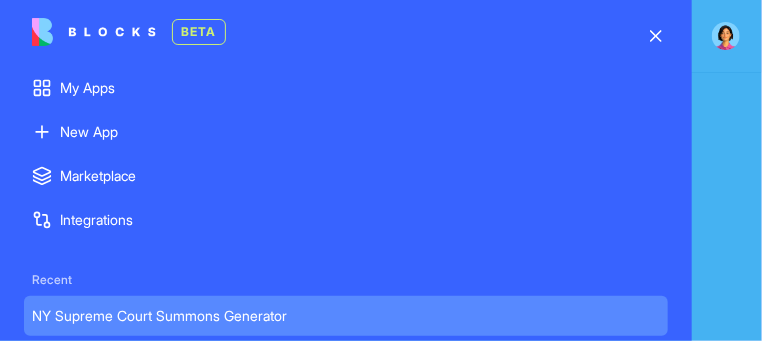 scroll, scrollTop: 0, scrollLeft: 0, axis: both 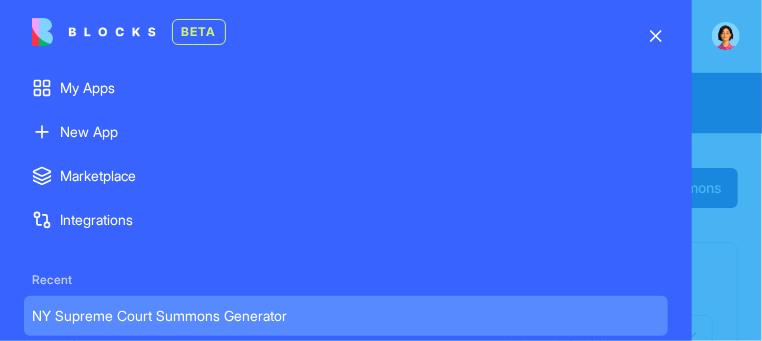 click at bounding box center (381, 170) 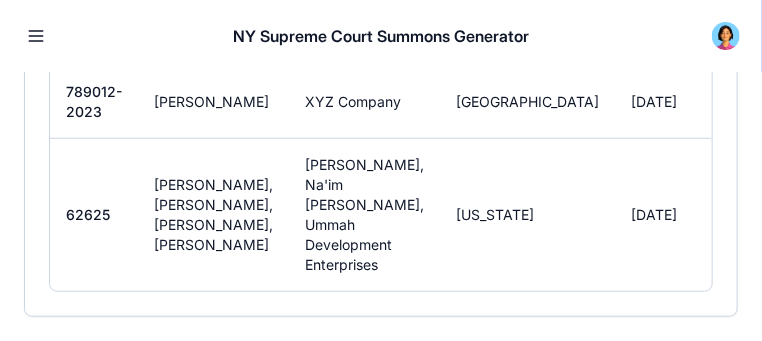 scroll, scrollTop: 508, scrollLeft: 0, axis: vertical 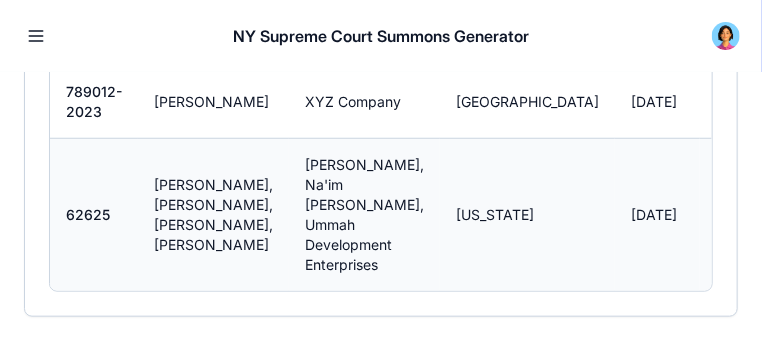 click at bounding box center [852, 214] 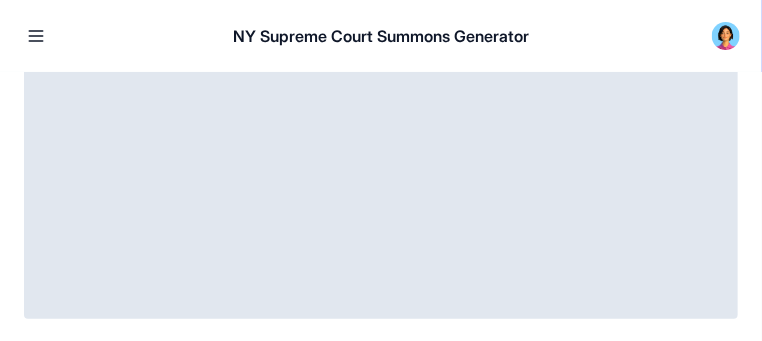 scroll, scrollTop: 508, scrollLeft: 0, axis: vertical 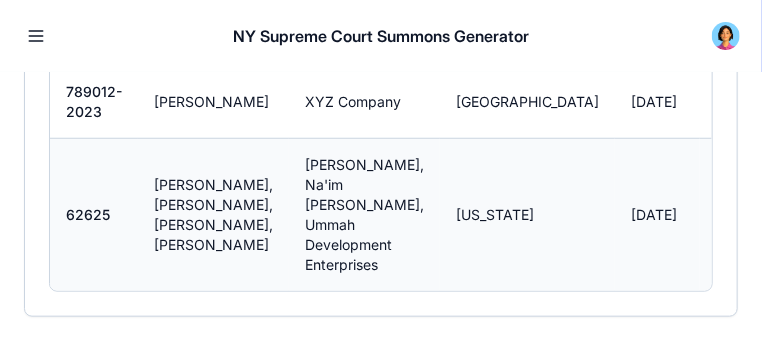 click on "Draft" at bounding box center [742, 214] 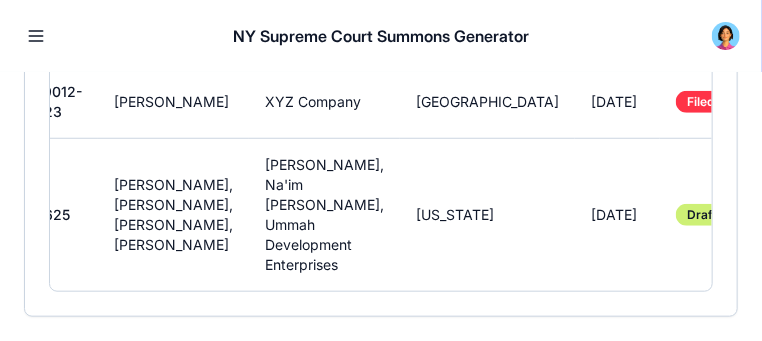 scroll, scrollTop: 0, scrollLeft: 99, axis: horizontal 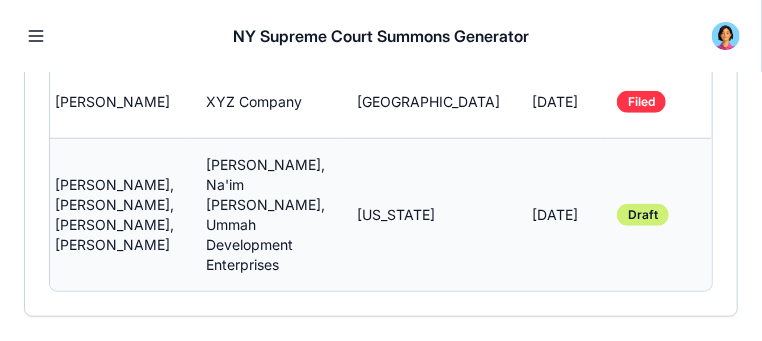 click at bounding box center [801, 214] 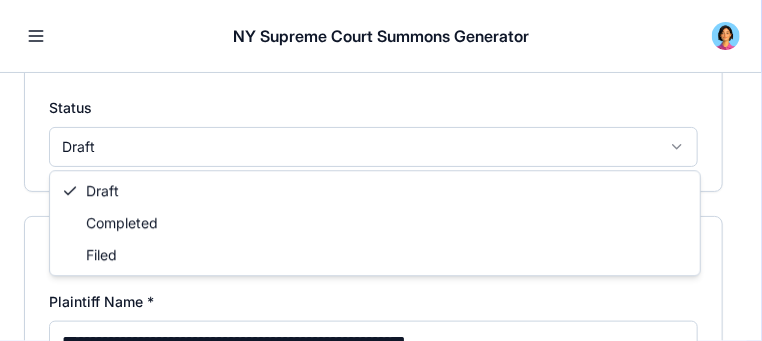 click on "**********" at bounding box center (381, 419) 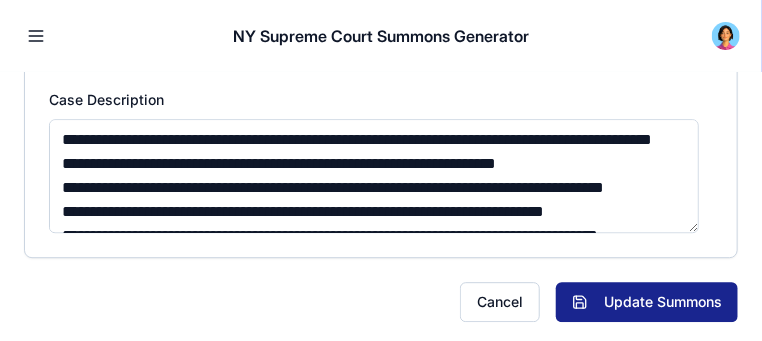 scroll, scrollTop: 1440, scrollLeft: 0, axis: vertical 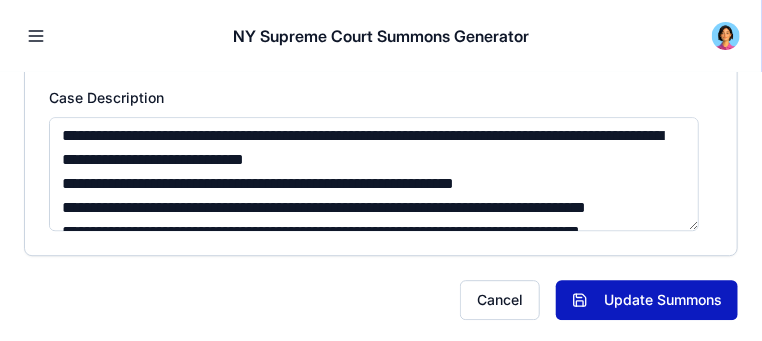 click on "Update Summons" at bounding box center (647, 299) 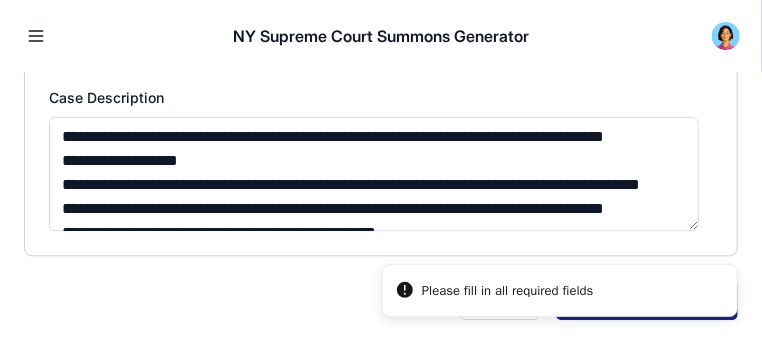 scroll, scrollTop: 533, scrollLeft: 0, axis: vertical 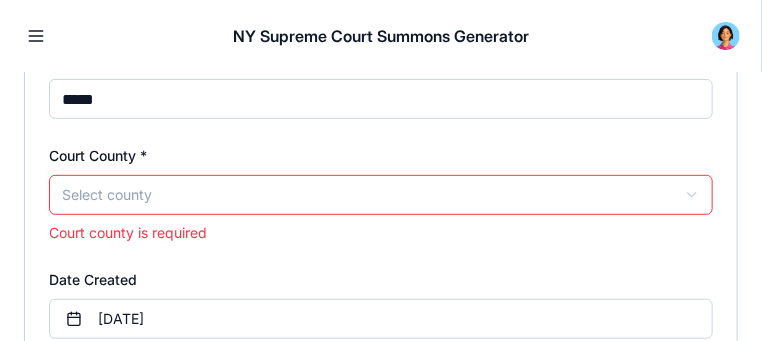 click on "**********" at bounding box center (381, 673) 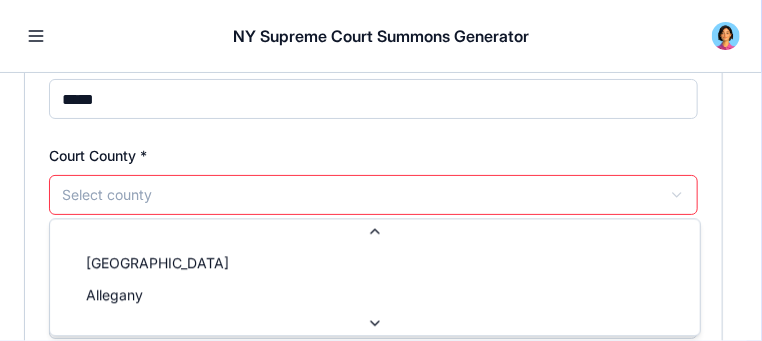scroll, scrollTop: 0, scrollLeft: 0, axis: both 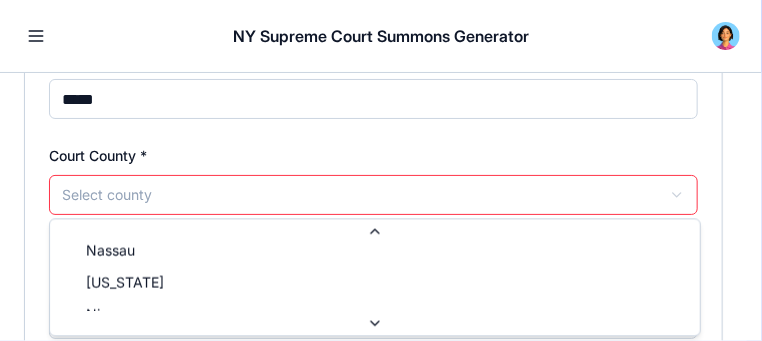 select on "********" 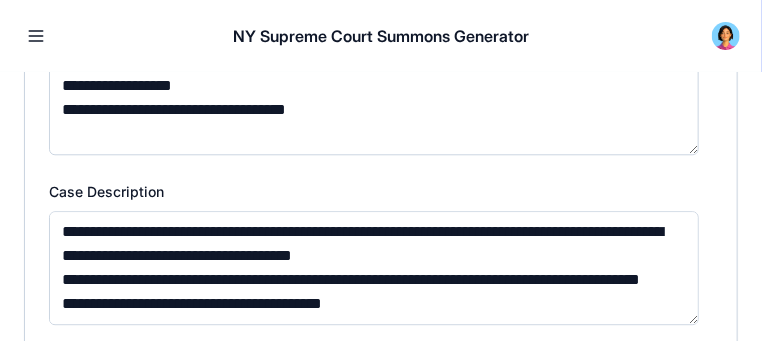 scroll, scrollTop: 1401, scrollLeft: 0, axis: vertical 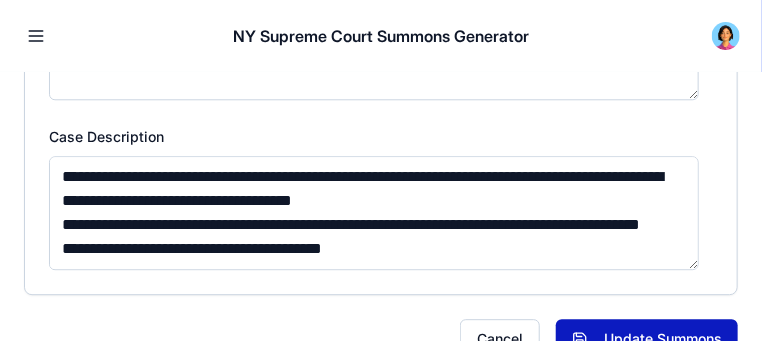 click on "Update Summons" at bounding box center [647, 338] 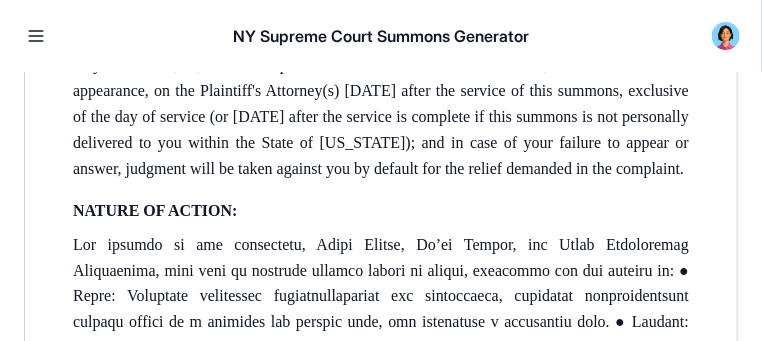 scroll, scrollTop: 800, scrollLeft: 0, axis: vertical 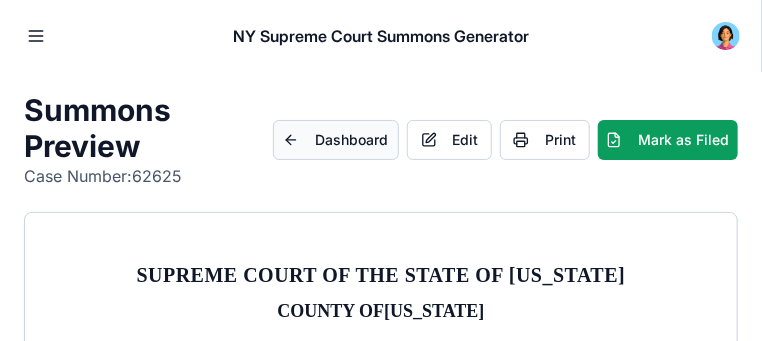 click on "Dashboard" at bounding box center (336, 139) 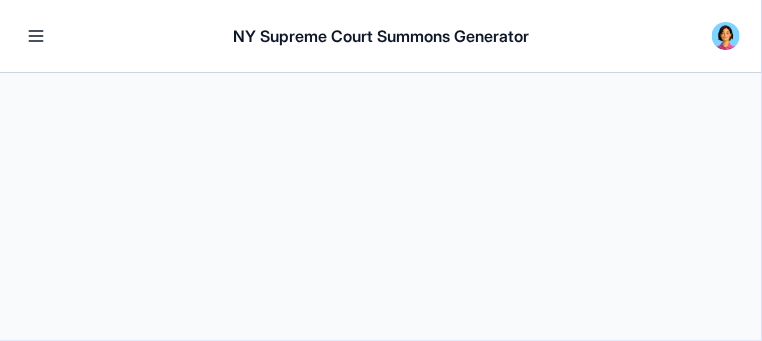 scroll, scrollTop: 0, scrollLeft: 0, axis: both 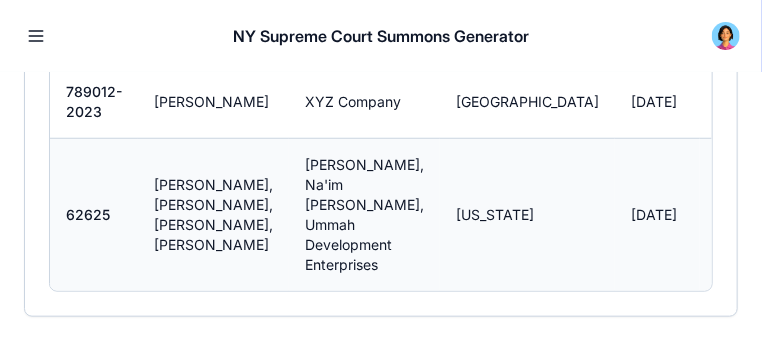 click at bounding box center (852, 214) 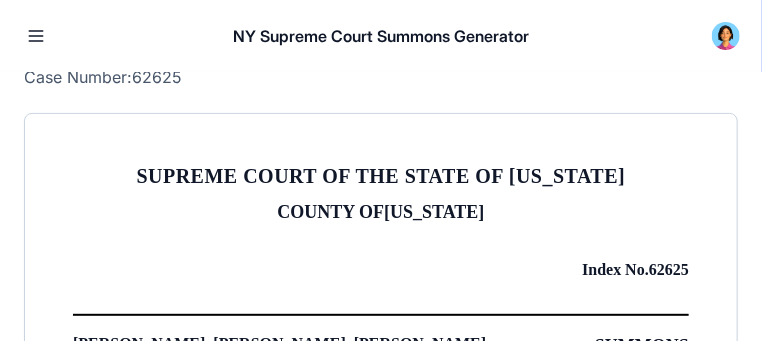 scroll, scrollTop: 175, scrollLeft: 0, axis: vertical 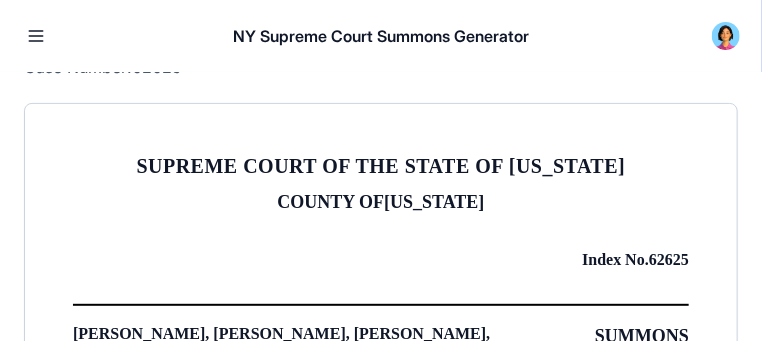 click on "COUNTY OF  [US_STATE]" at bounding box center [381, 201] 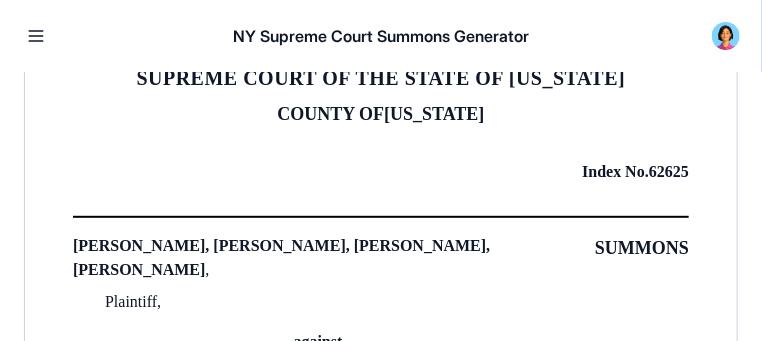 scroll, scrollTop: 241, scrollLeft: 0, axis: vertical 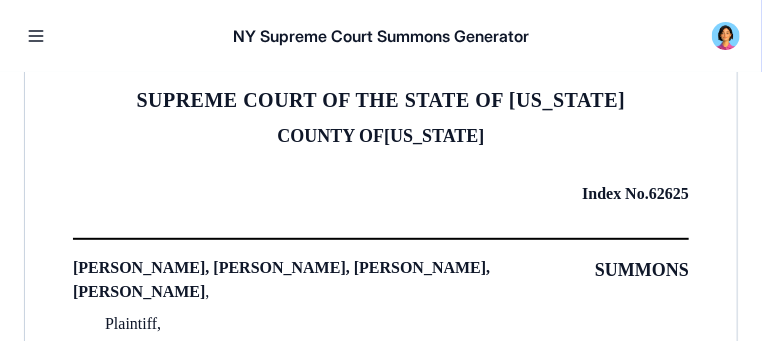 drag, startPoint x: 277, startPoint y: 238, endPoint x: 246, endPoint y: 255, distance: 35.35534 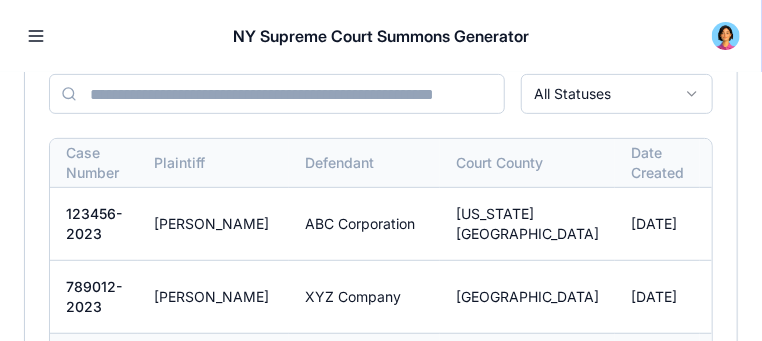 scroll, scrollTop: 508, scrollLeft: 0, axis: vertical 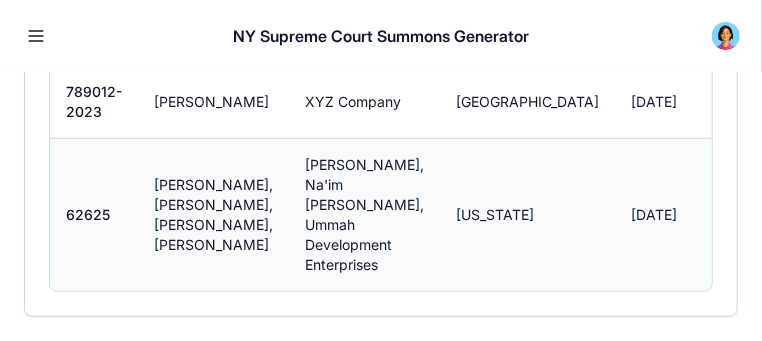 click at bounding box center [852, 214] 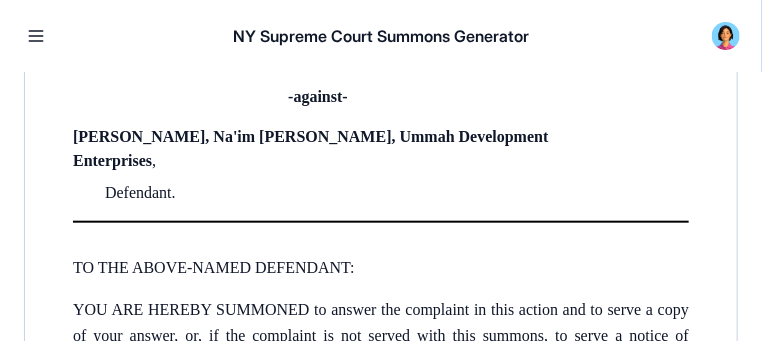 click at bounding box center (36, 36) 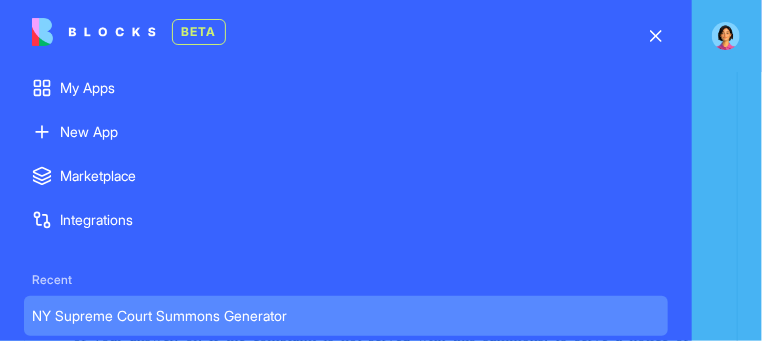 click at bounding box center [381, 170] 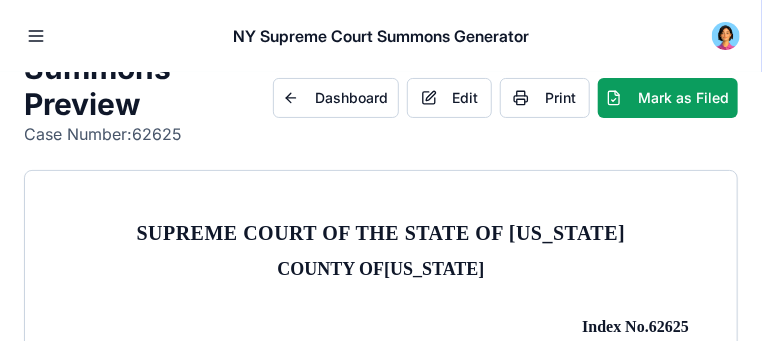 scroll, scrollTop: 175, scrollLeft: 0, axis: vertical 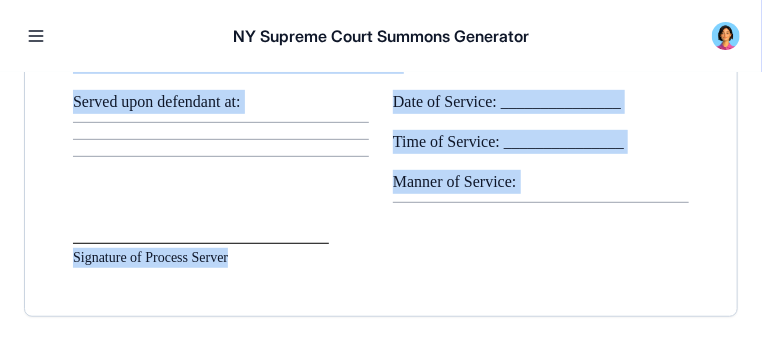 drag, startPoint x: 86, startPoint y: 148, endPoint x: 506, endPoint y: 336, distance: 460.1565 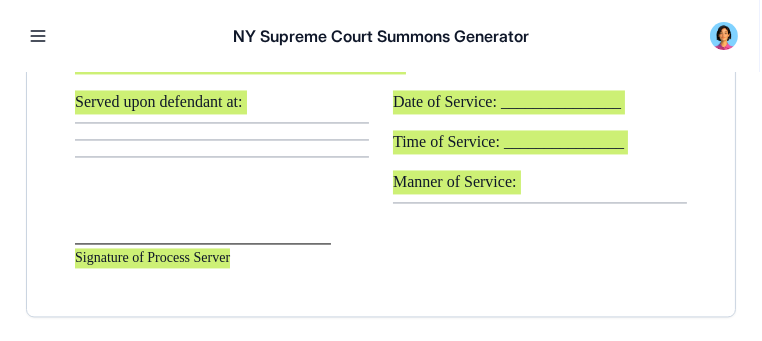scroll, scrollTop: 4310, scrollLeft: 0, axis: vertical 